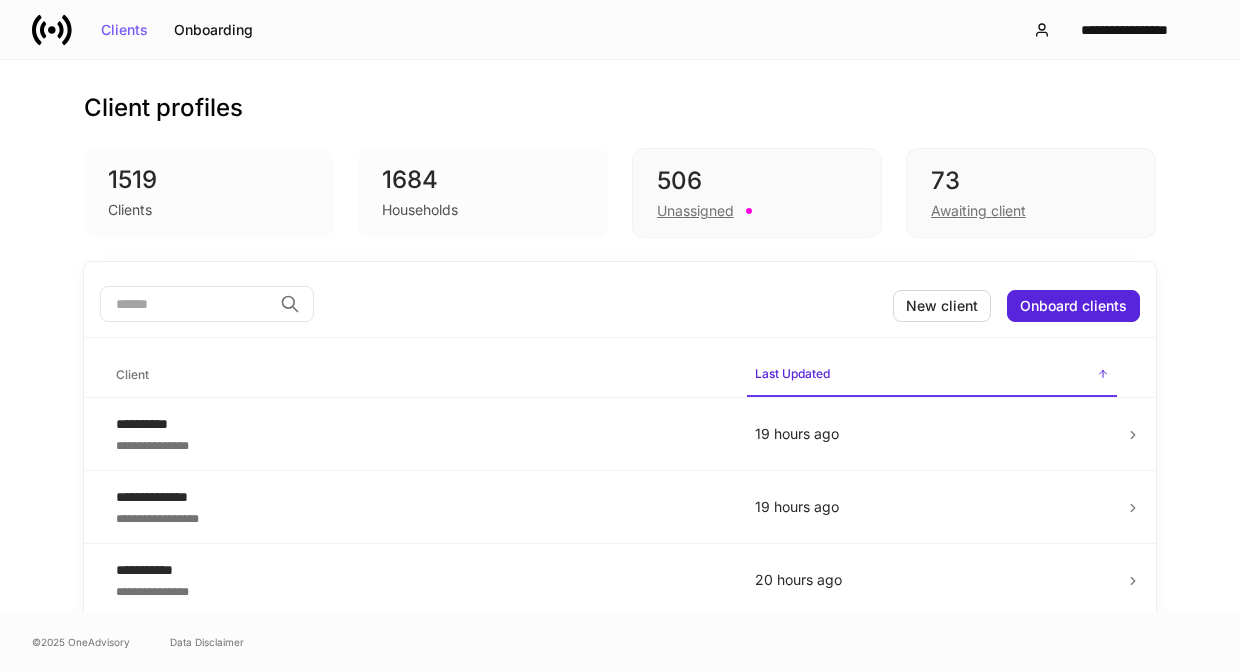 scroll, scrollTop: 0, scrollLeft: 0, axis: both 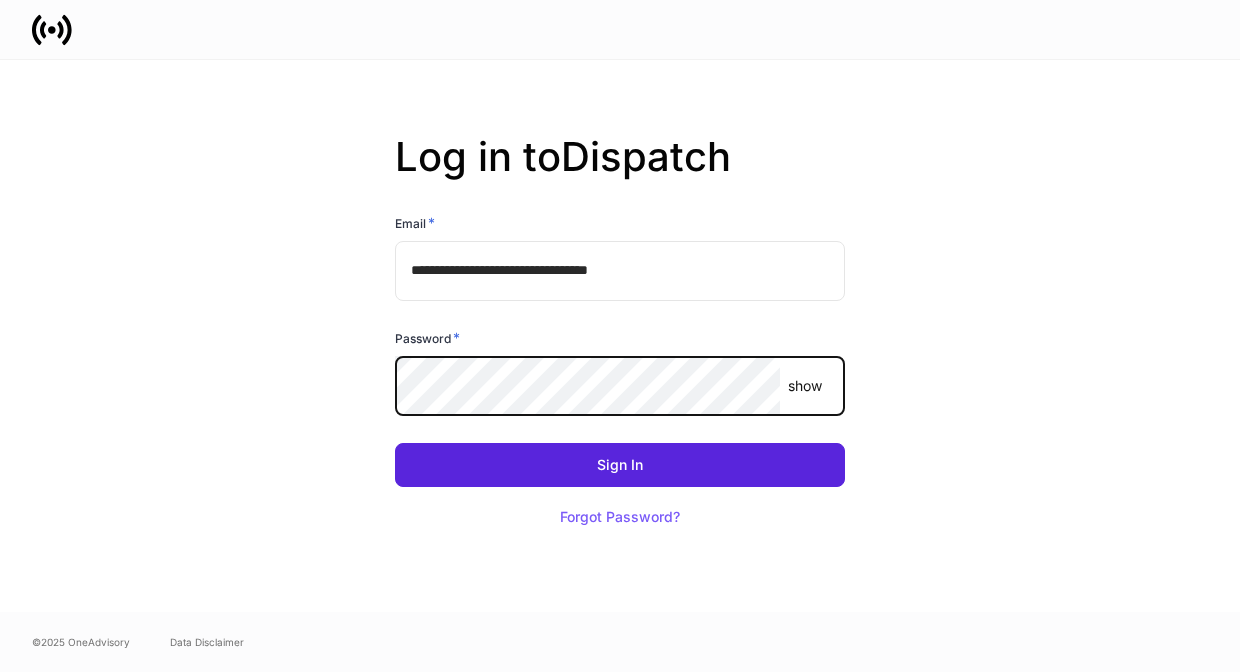 click at bounding box center [0, 672] 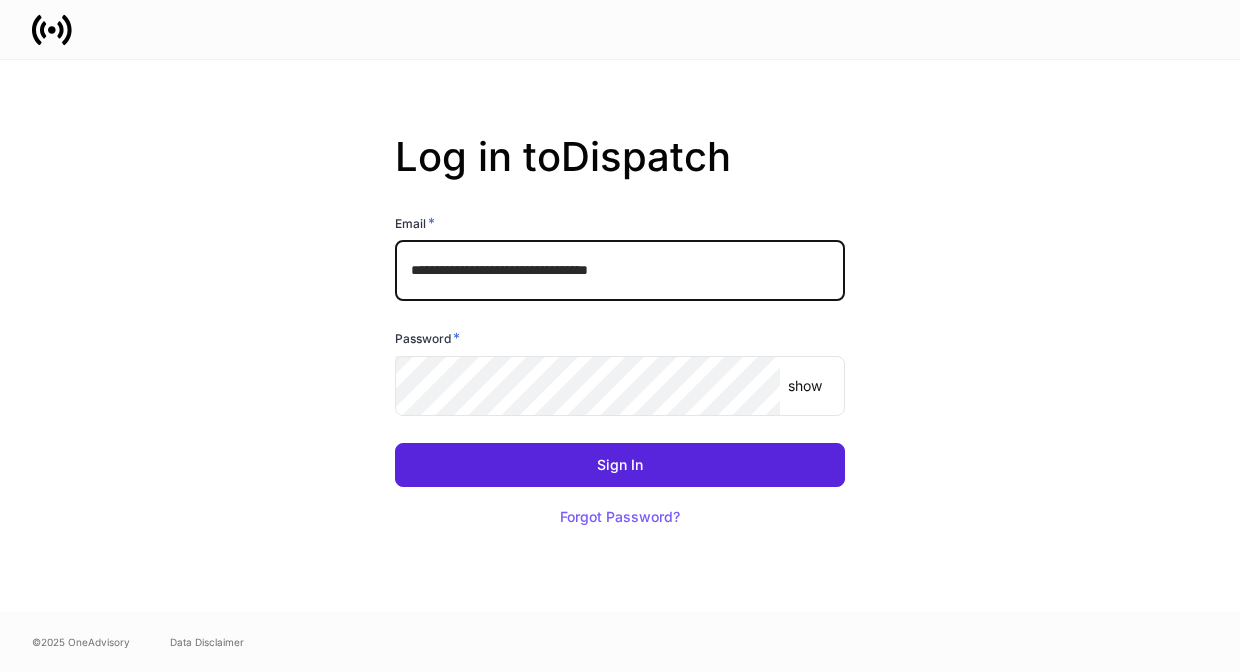 click on "**********" at bounding box center (620, 271) 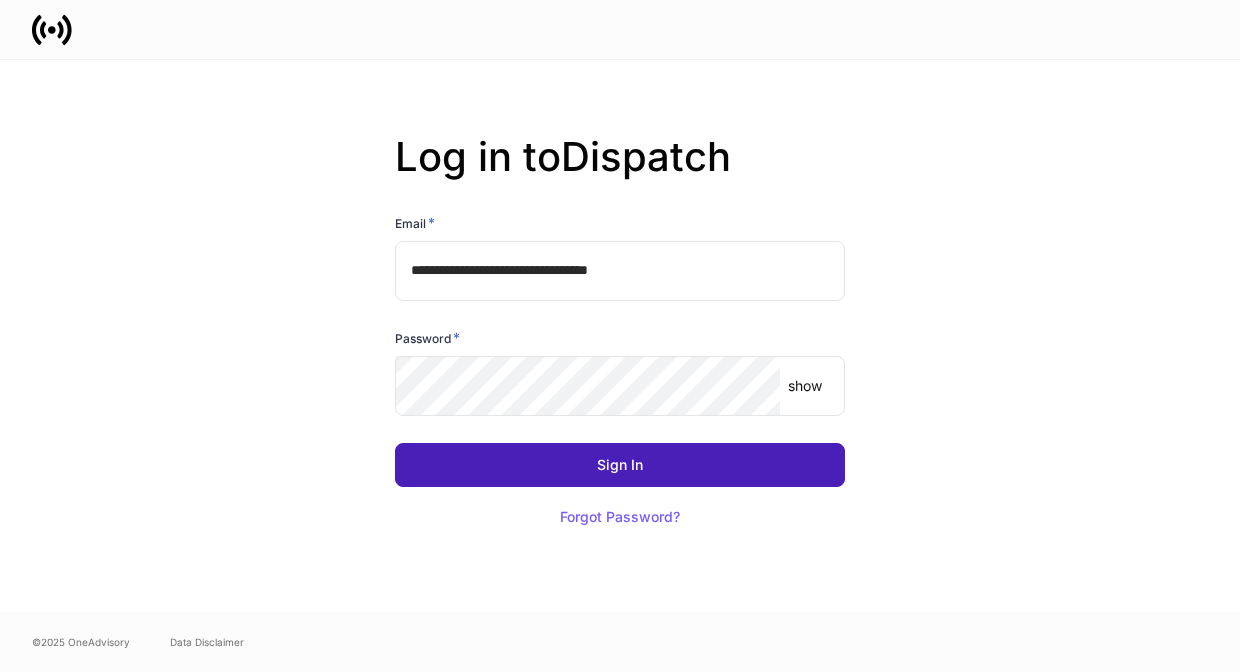 click on "Sign In" at bounding box center [620, 465] 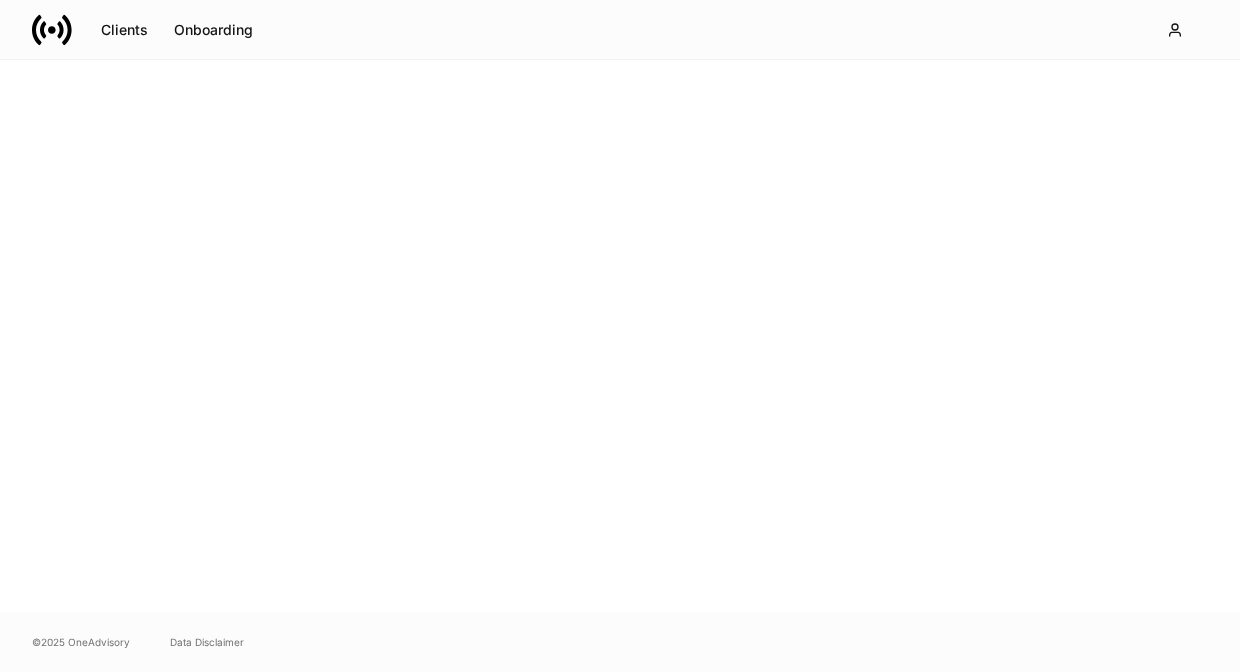 scroll, scrollTop: 0, scrollLeft: 0, axis: both 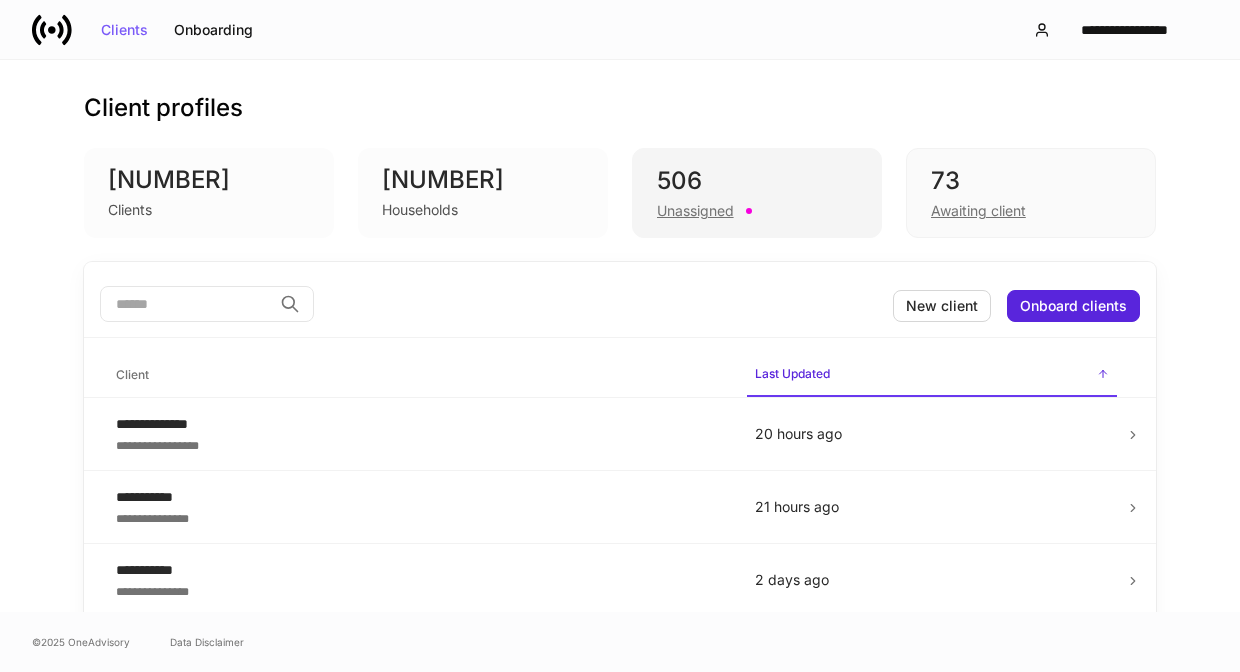 click on "Unassigned" at bounding box center (695, 211) 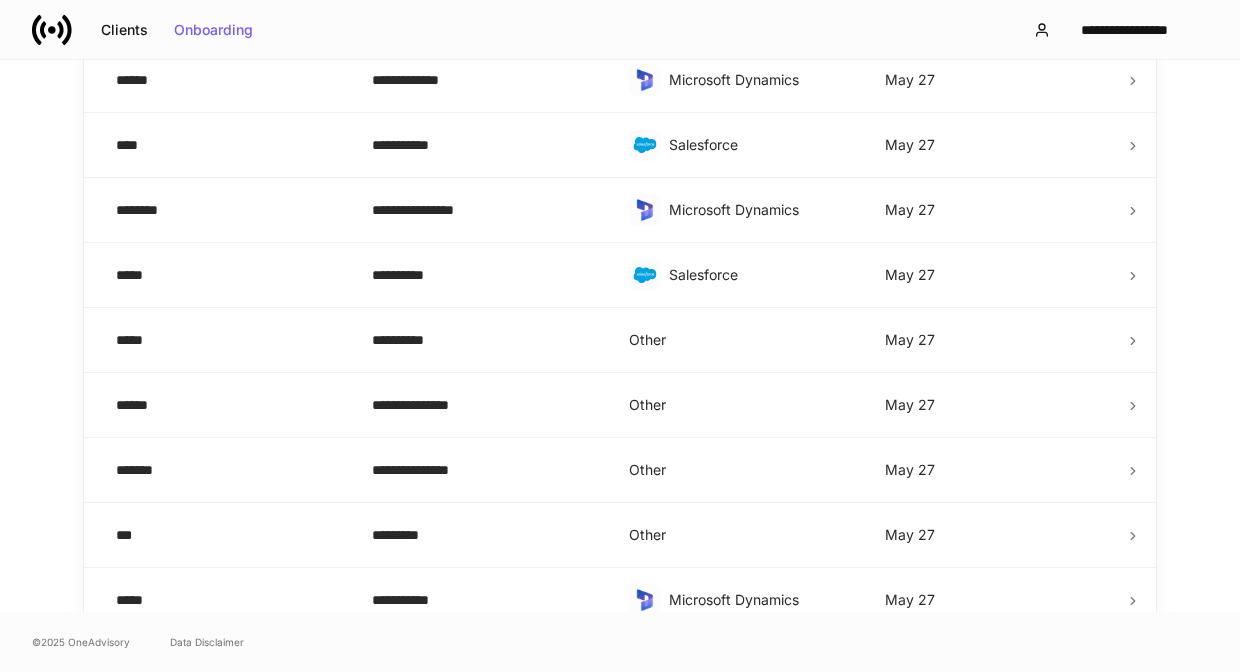 scroll, scrollTop: 1290, scrollLeft: 0, axis: vertical 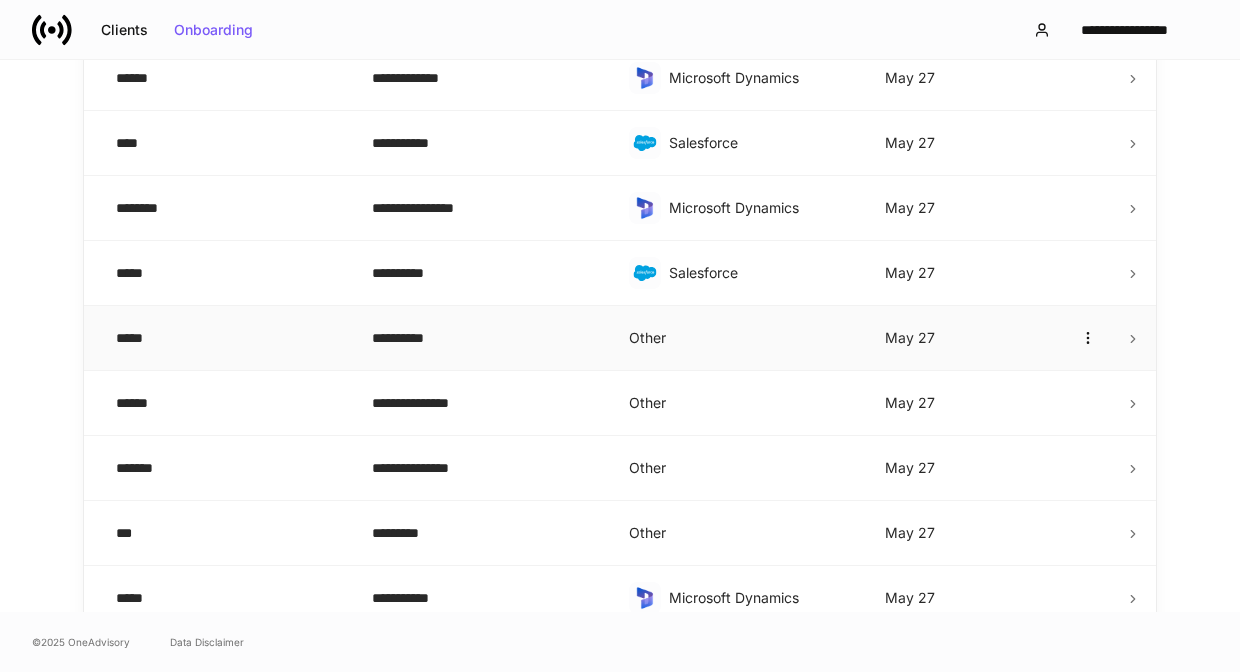 click on "*****" at bounding box center (228, 338) 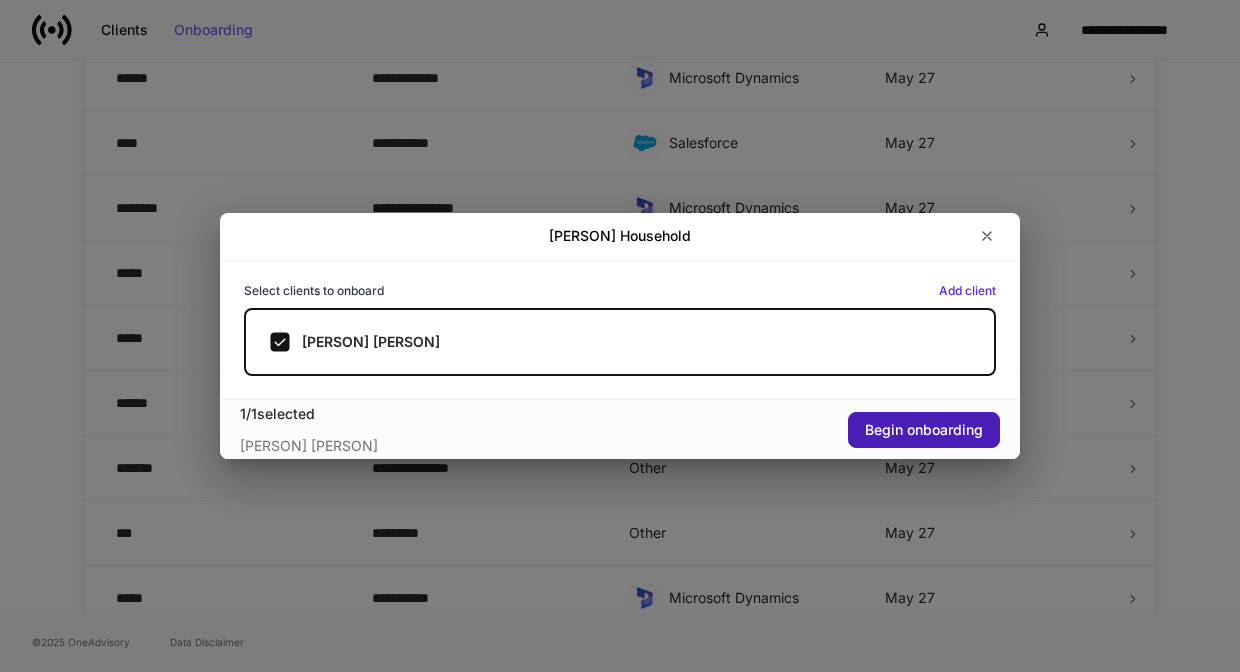 click on "Begin onboarding" at bounding box center [924, 430] 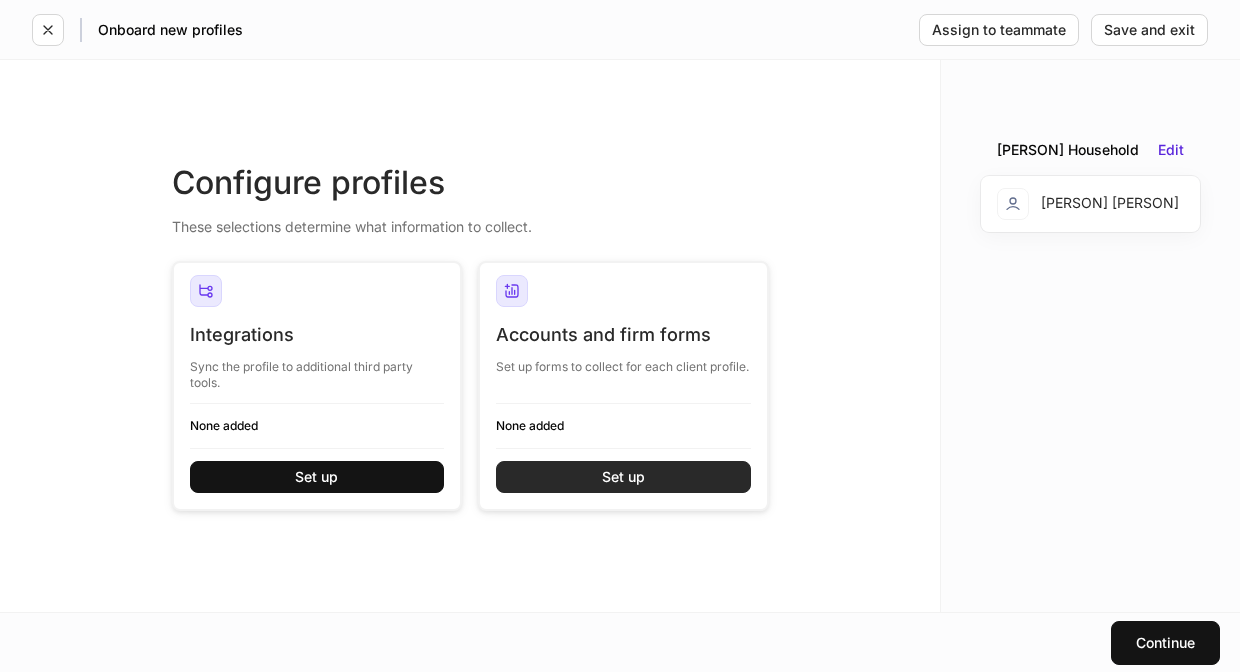 click on "Set up" at bounding box center (623, 477) 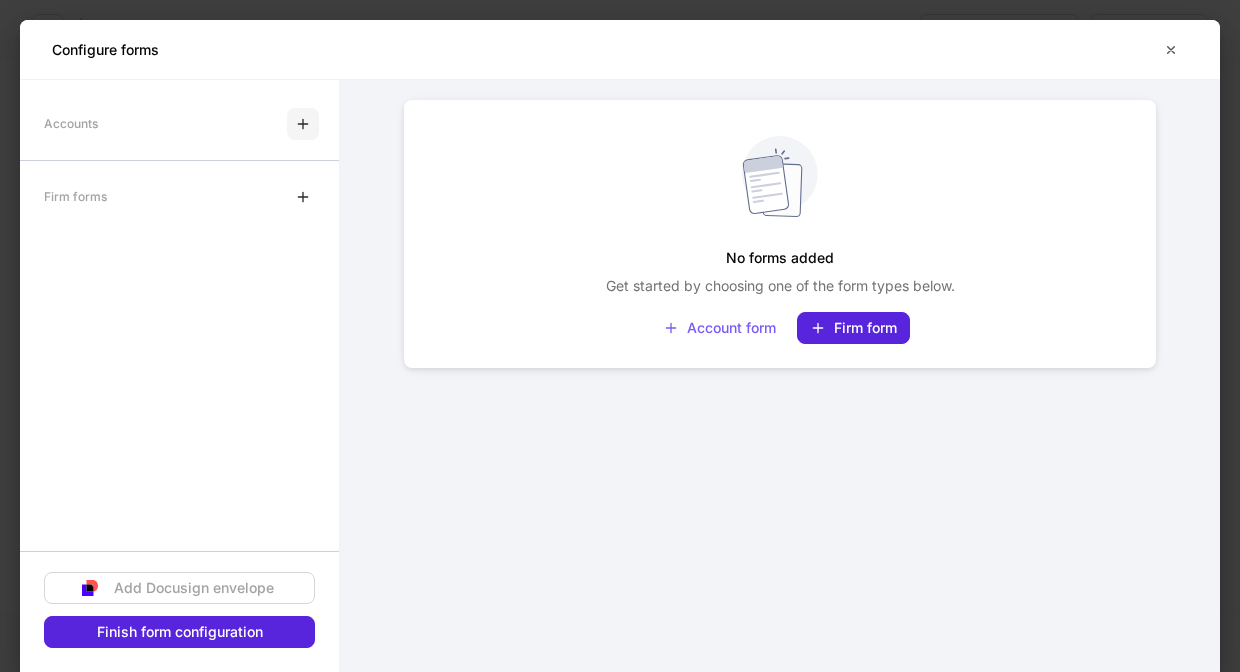 click at bounding box center (303, 124) 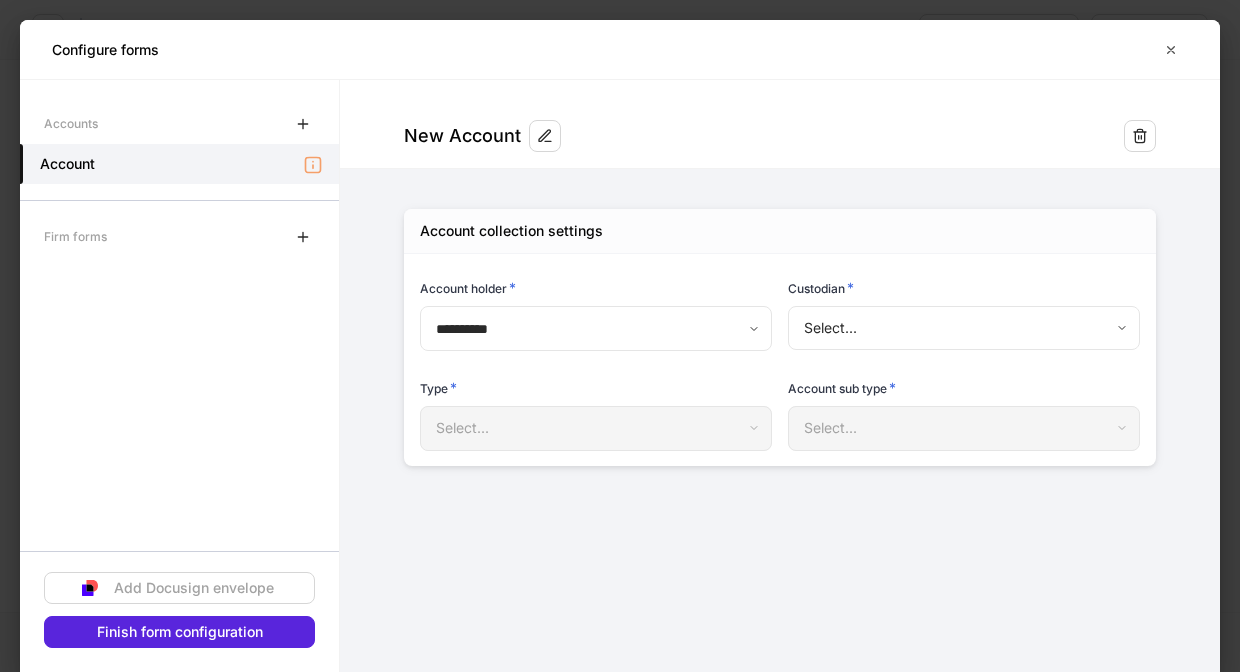 click on "**********" at bounding box center (620, 336) 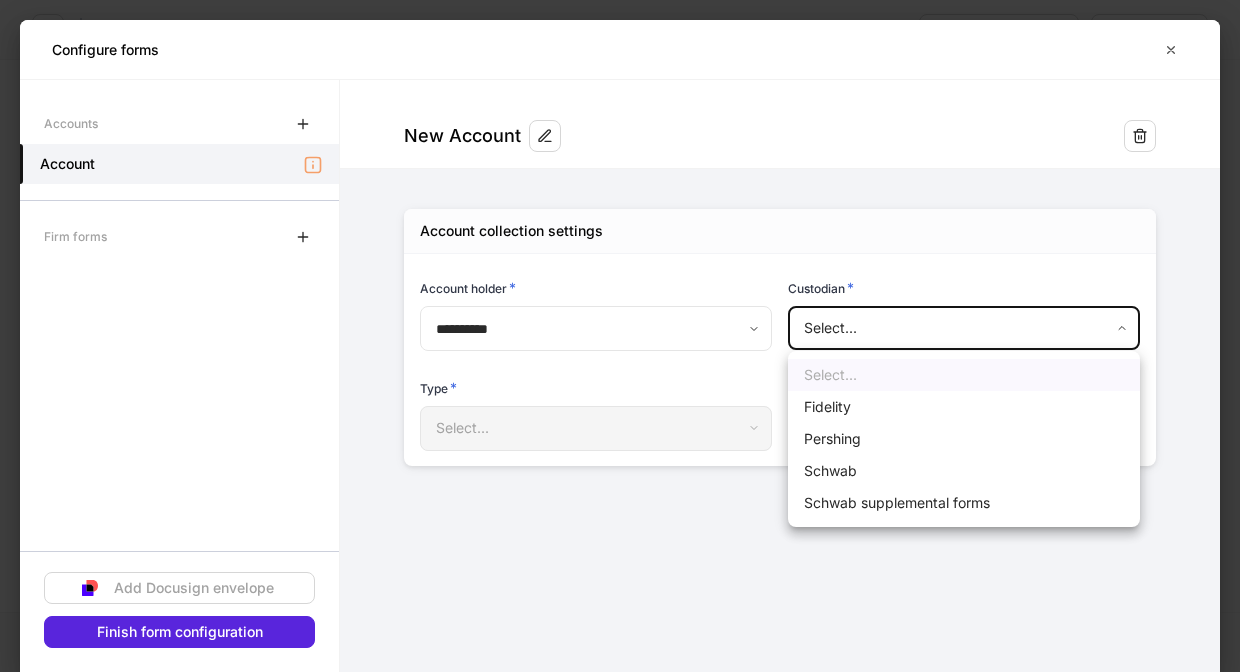click on "Pershing" at bounding box center [964, 439] 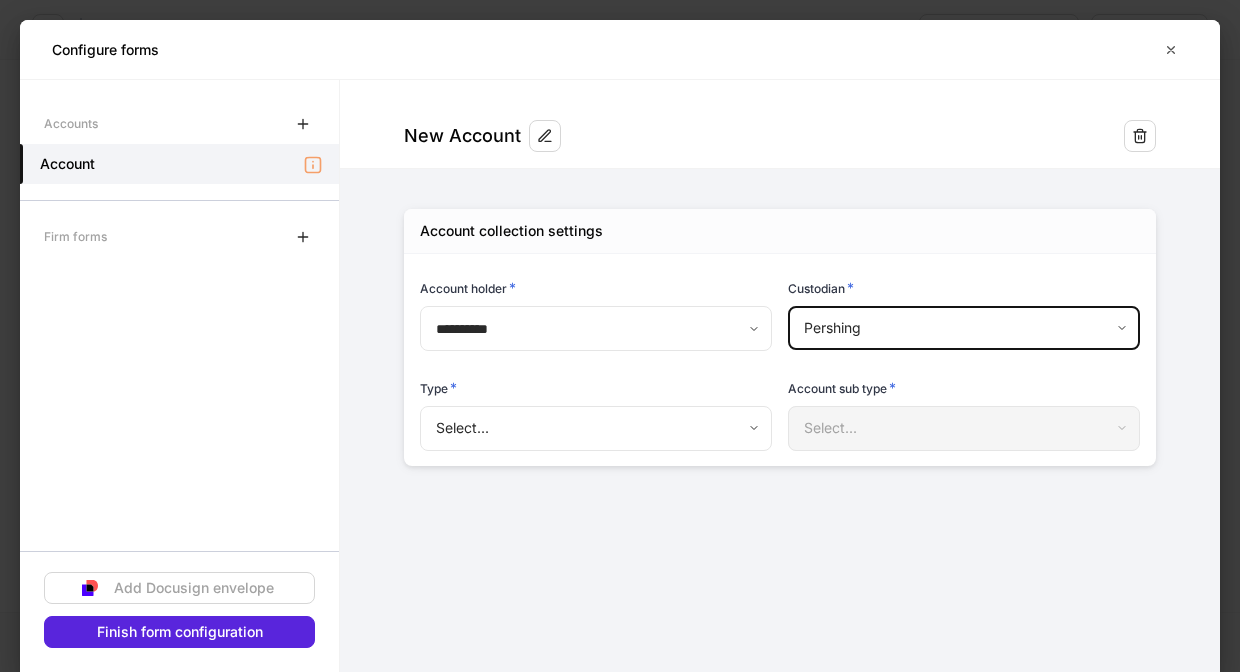 click on "**********" at bounding box center [620, 336] 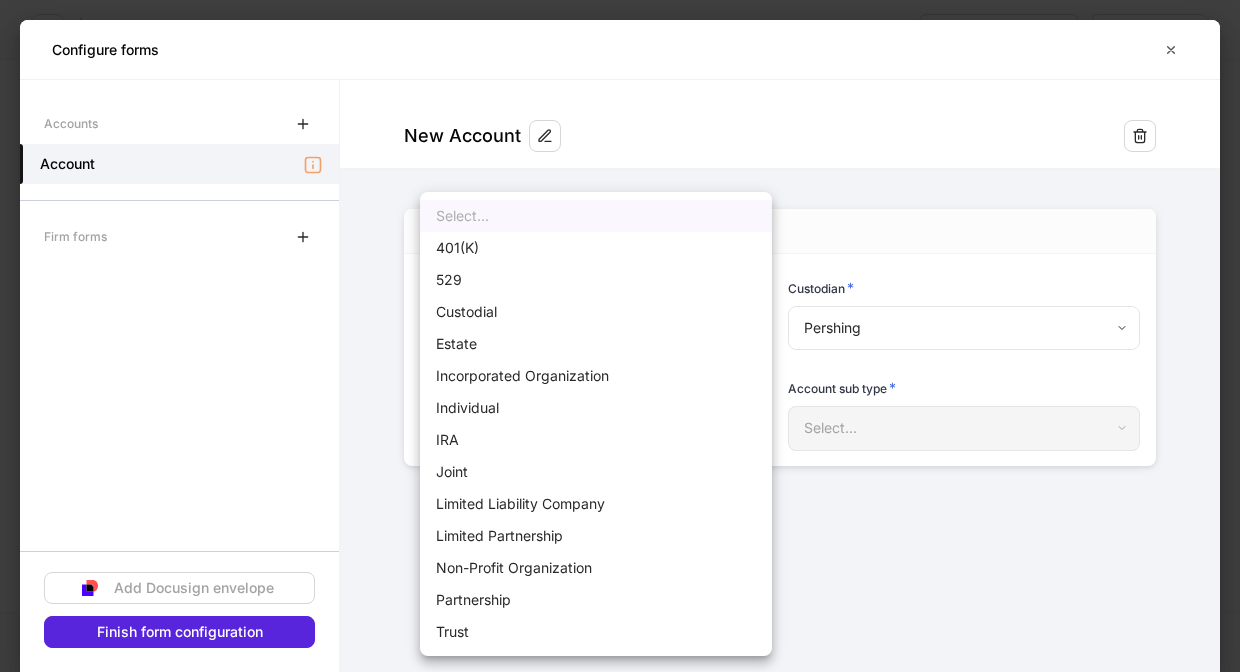 click on "IRA" at bounding box center [596, 440] 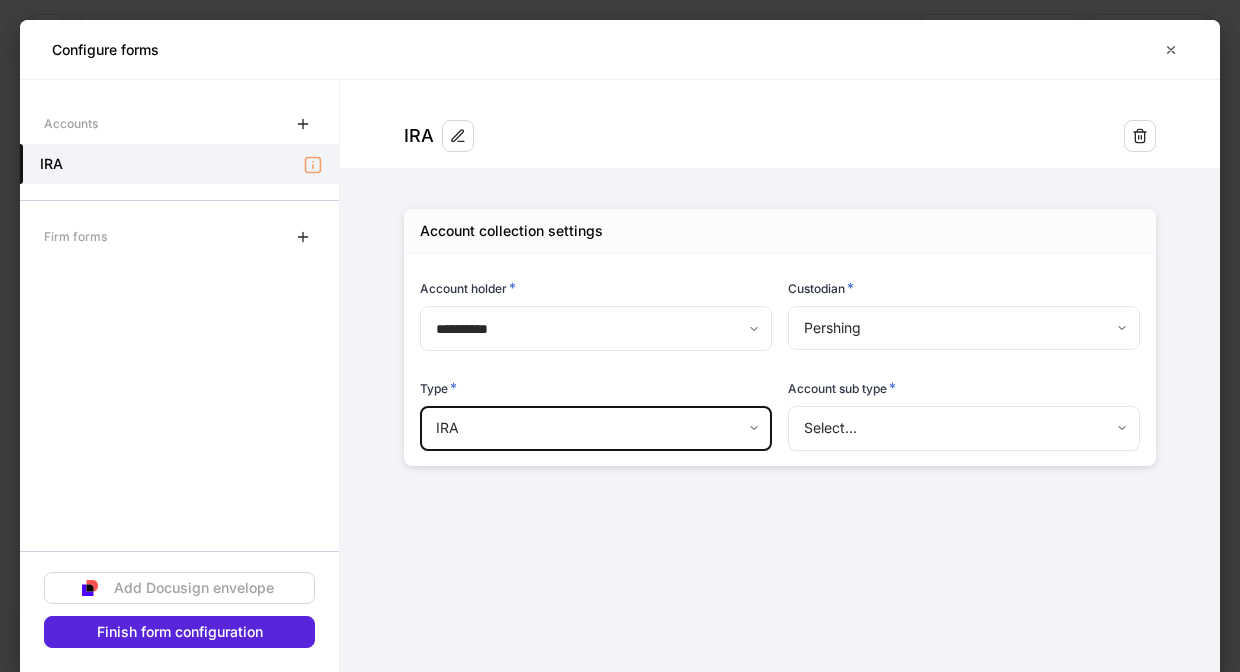 click on "**********" at bounding box center (620, 336) 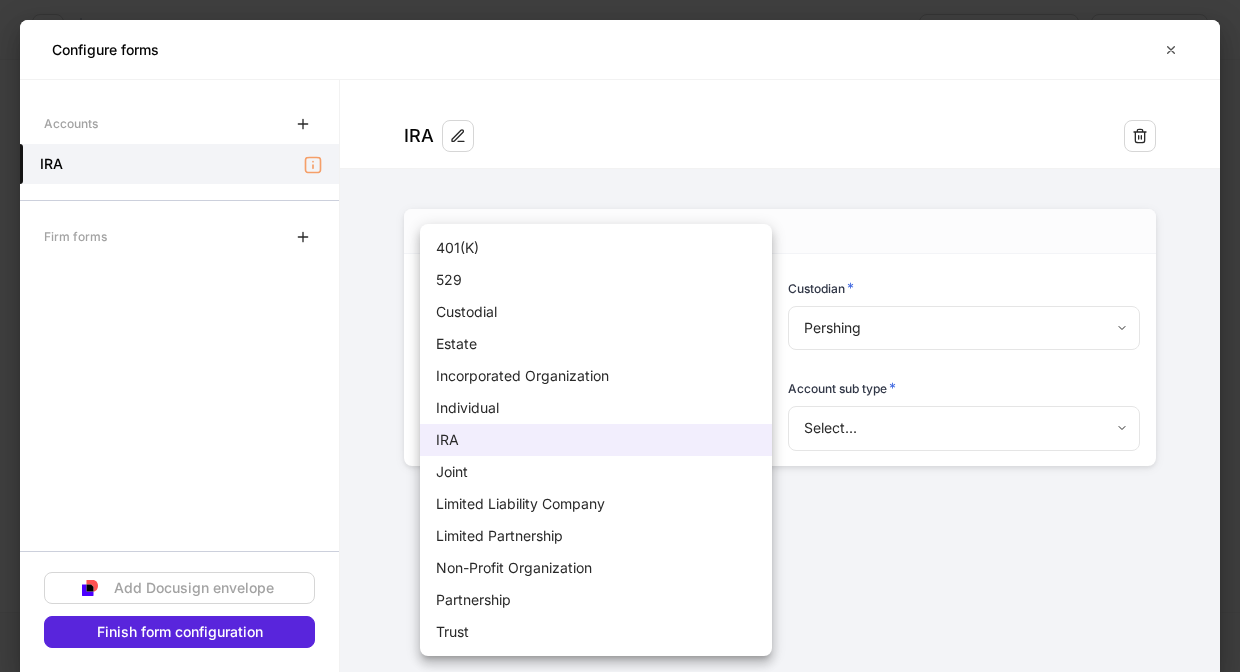 click on "Trust" at bounding box center [596, 632] 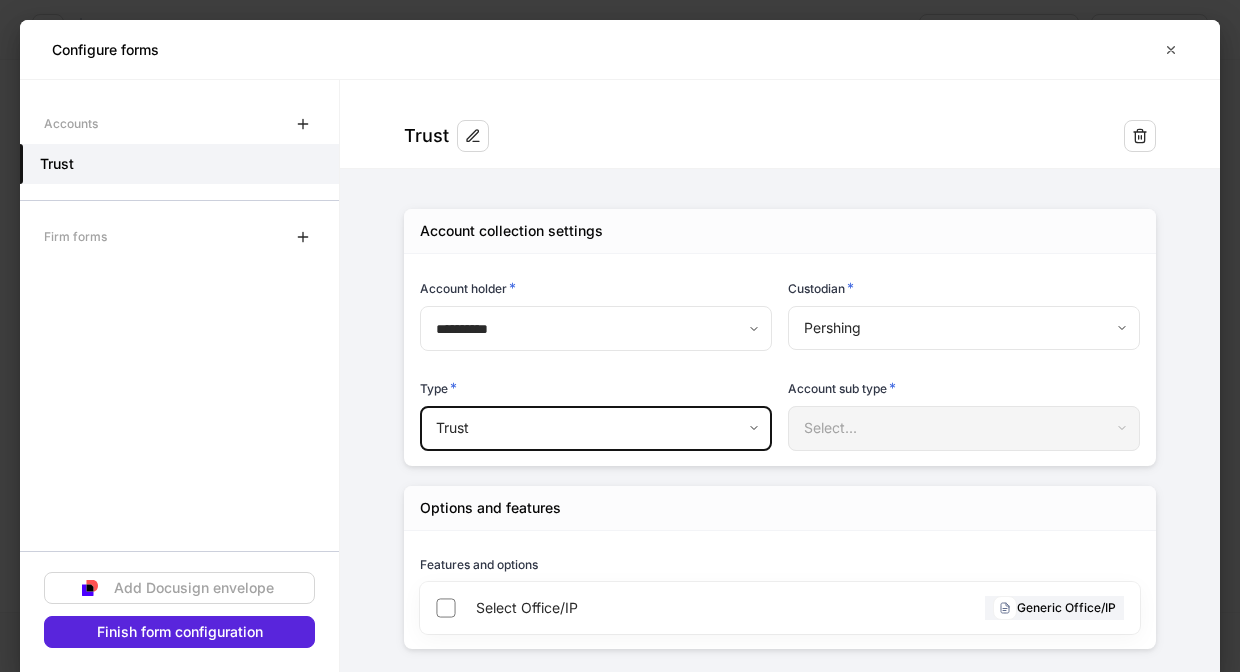 scroll, scrollTop: 17, scrollLeft: 0, axis: vertical 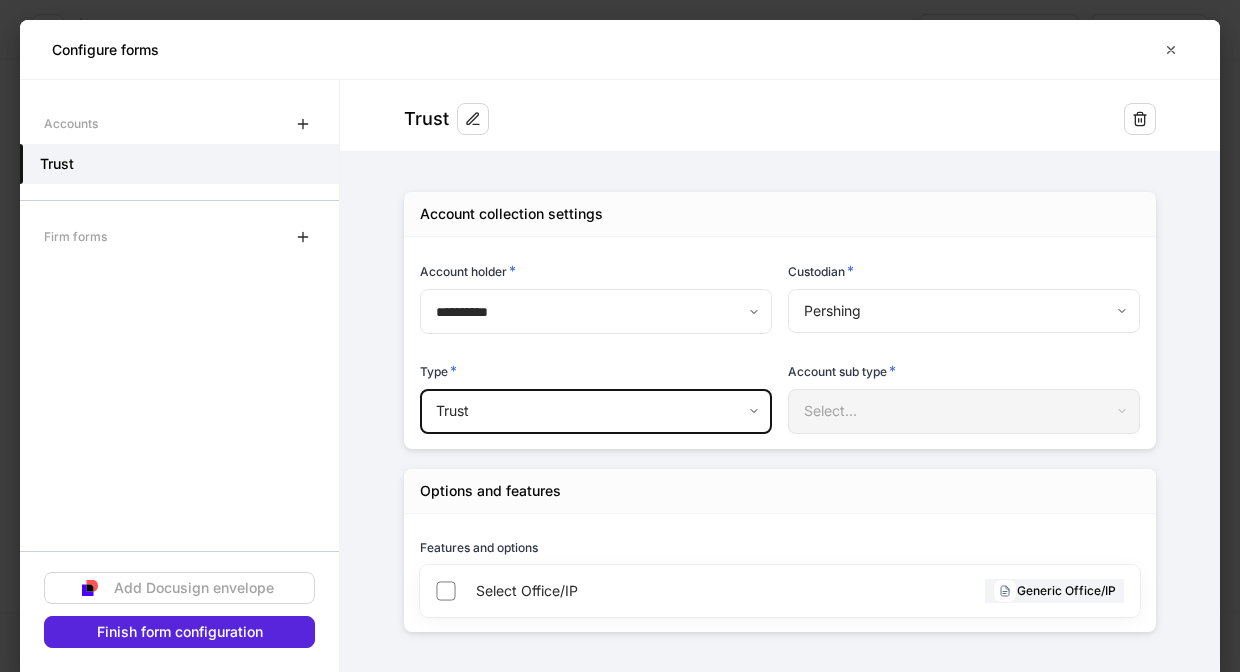 click on "**********" at bounding box center (620, 336) 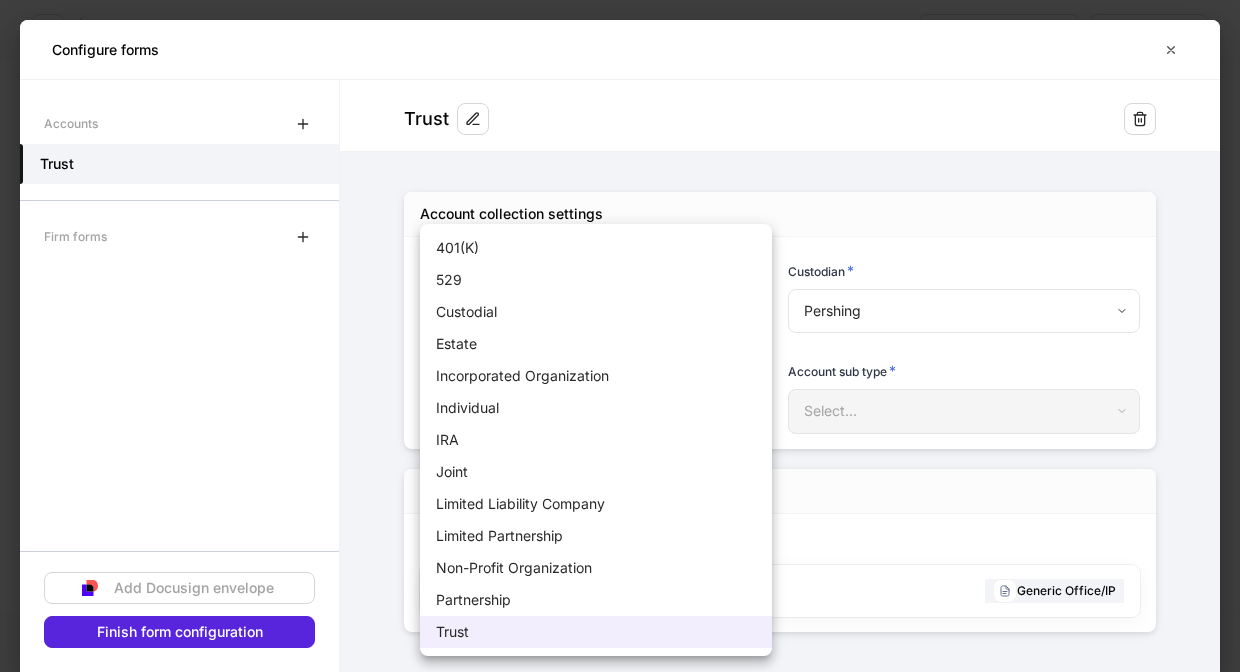 click on "Individual" at bounding box center [596, 408] 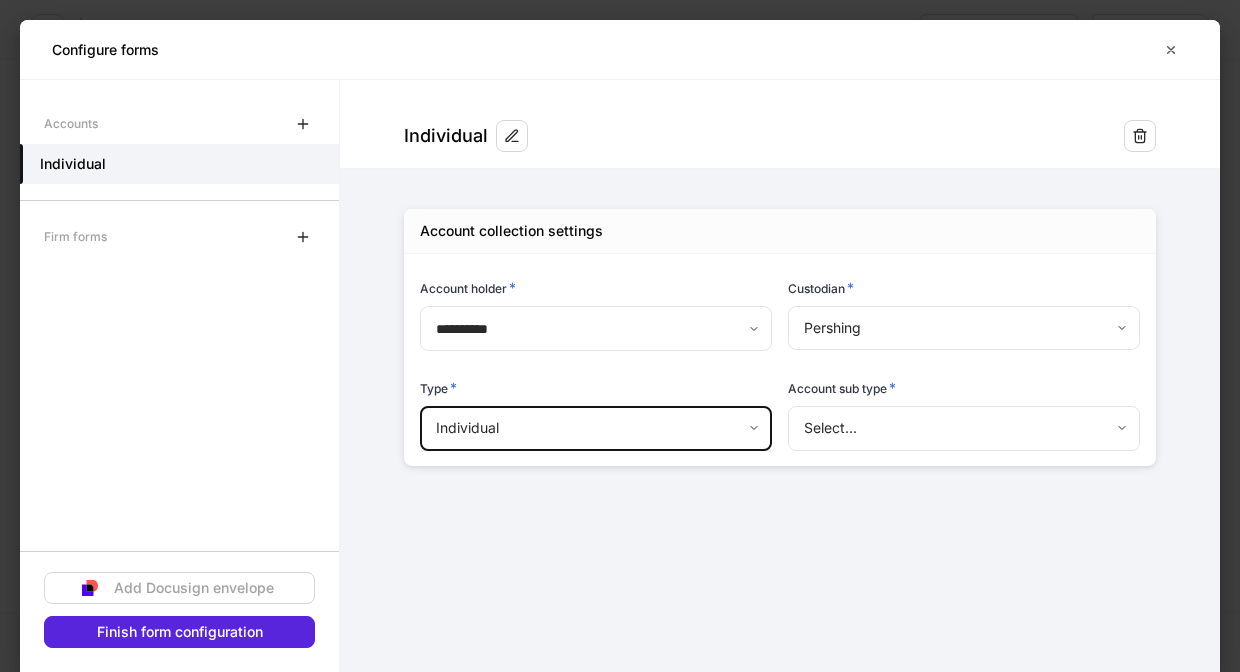scroll, scrollTop: 0, scrollLeft: 0, axis: both 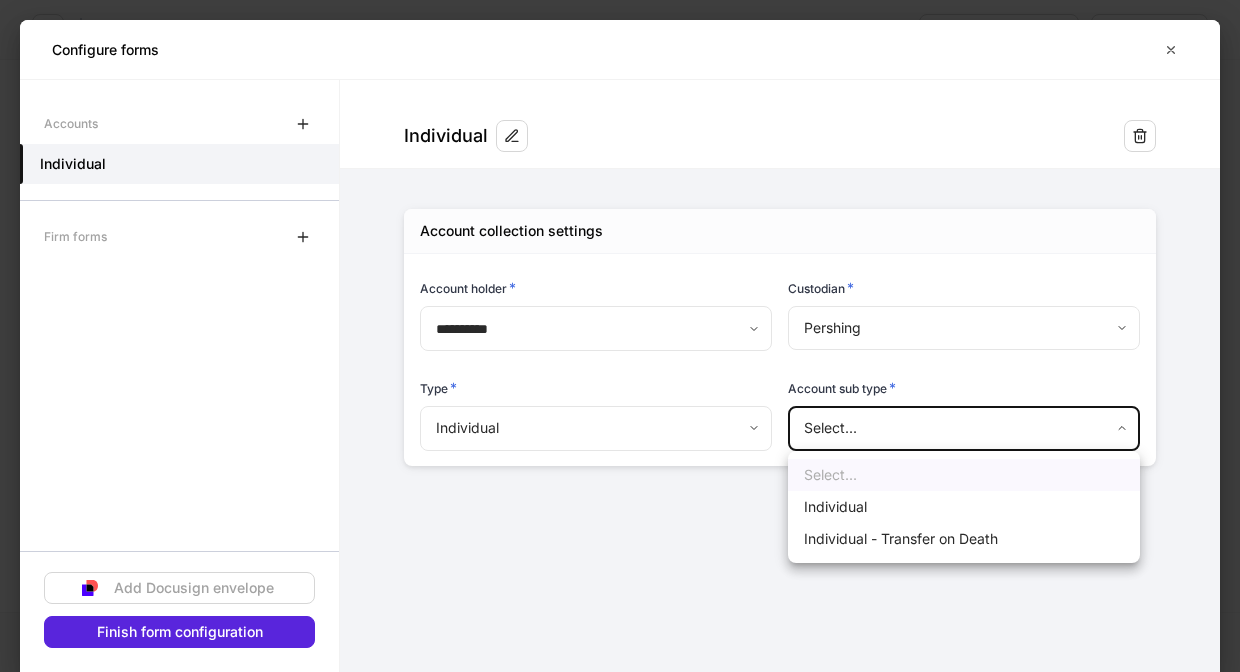 click on "Individual" at bounding box center (964, 507) 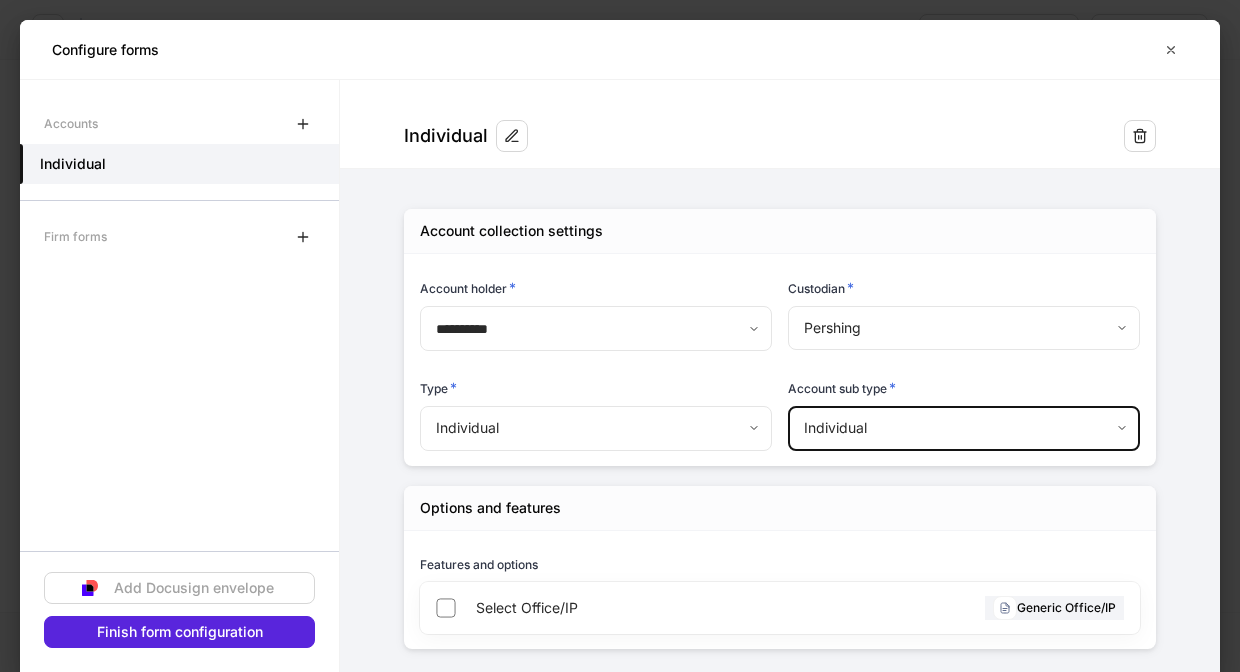 scroll, scrollTop: 17, scrollLeft: 0, axis: vertical 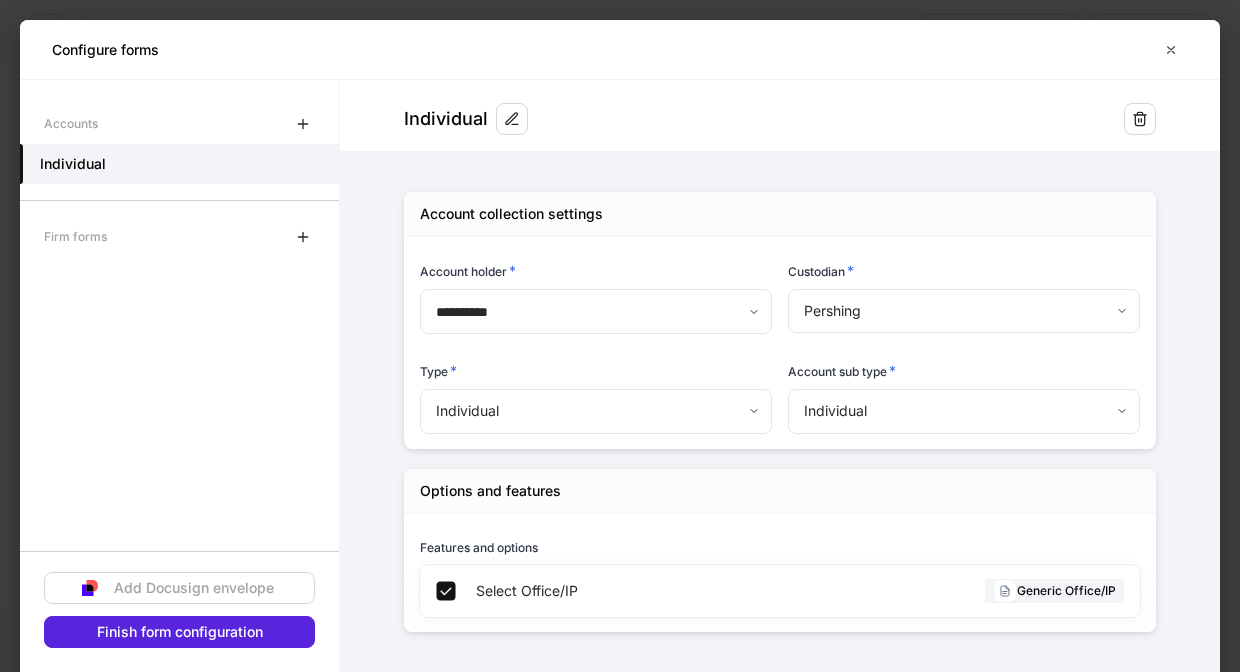 click on "Firm forms" at bounding box center (179, 237) 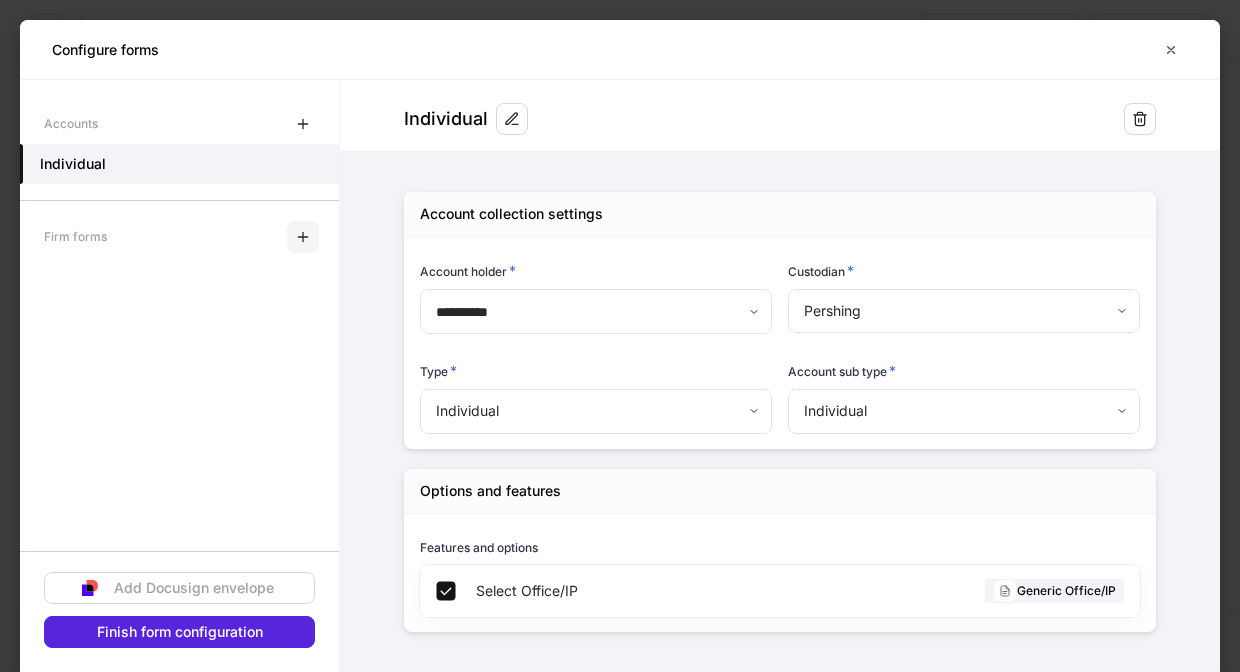 click 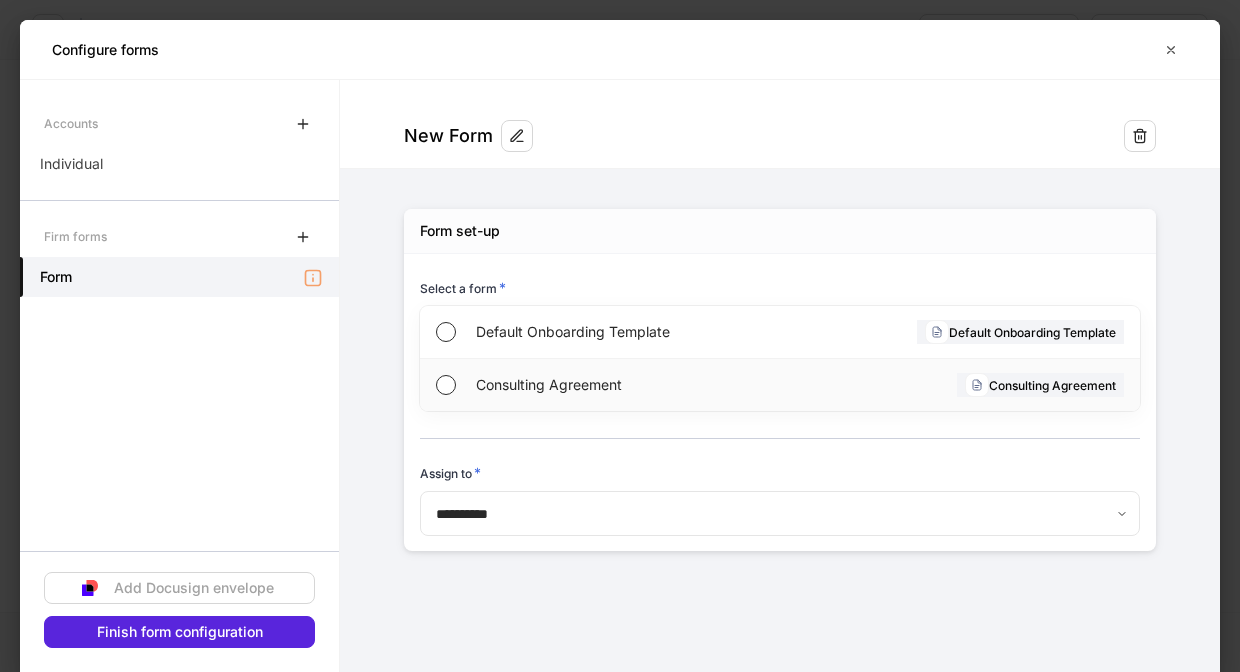 click on "Consulting Agreement" at bounding box center [625, 385] 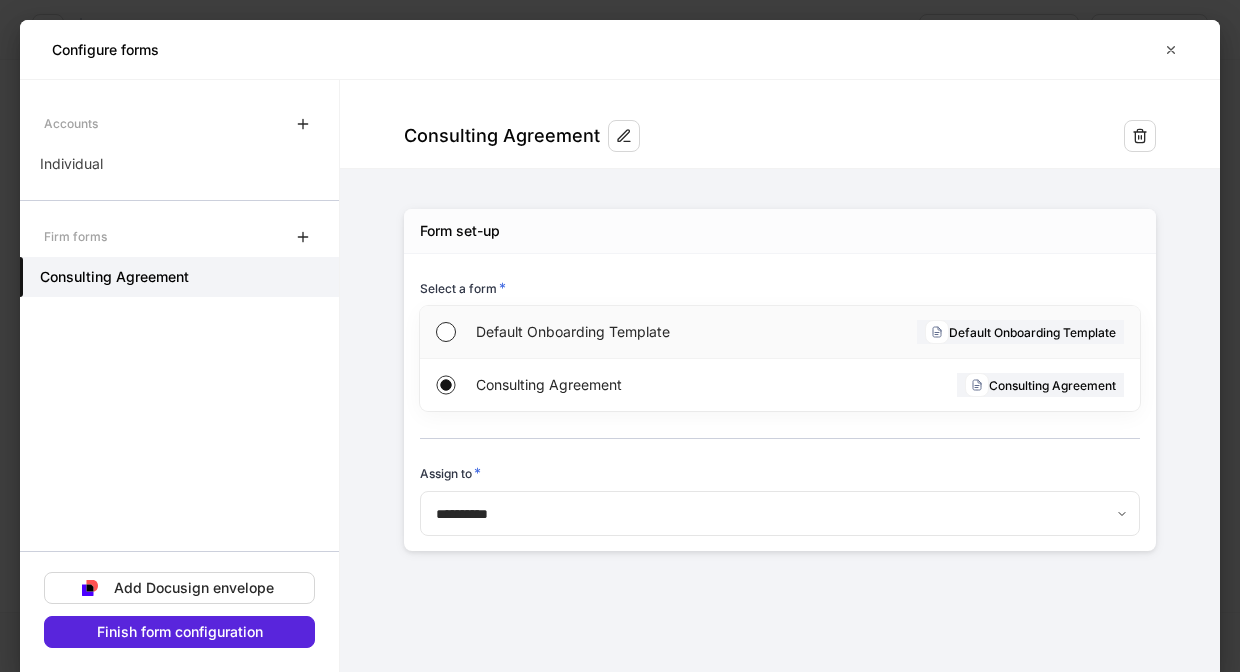 click on "Default Onboarding Template" at bounding box center [627, 332] 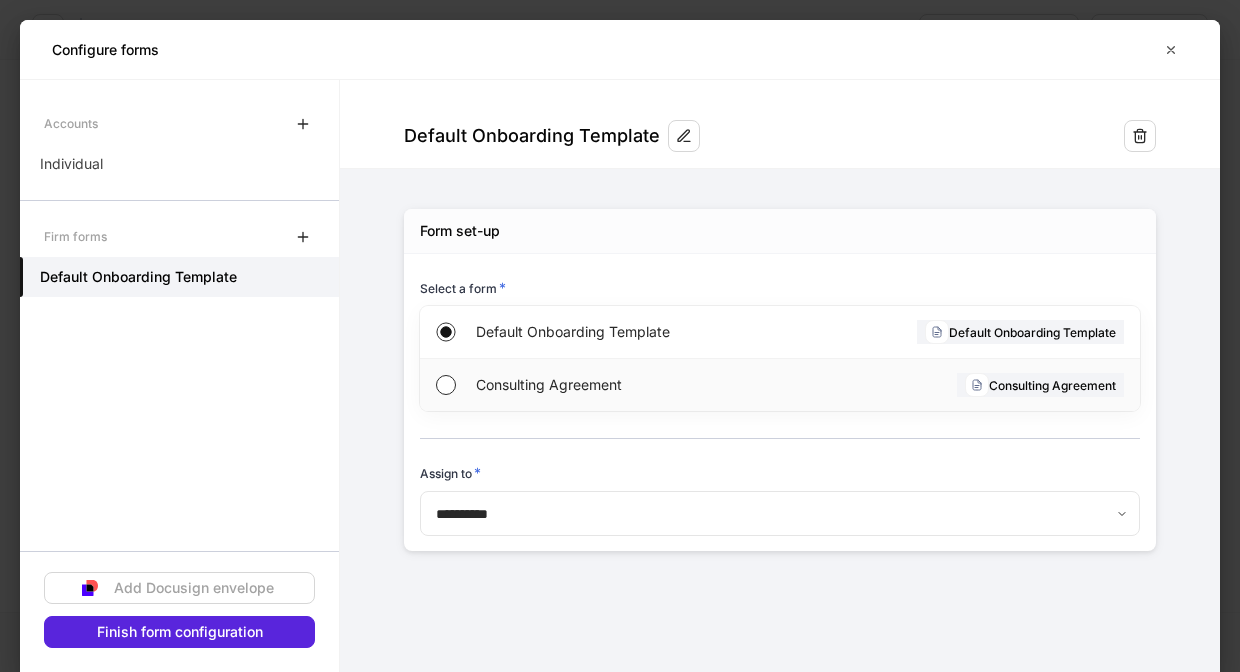 click on "Consulting Agreement" at bounding box center [1040, 385] 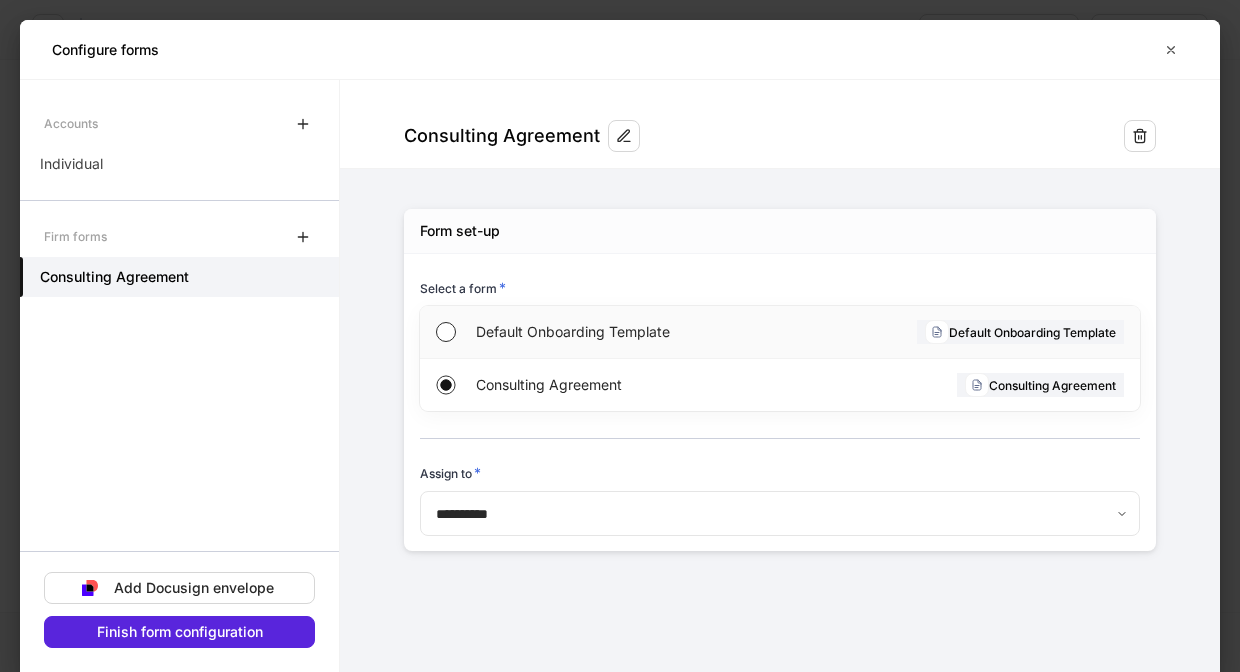 click on "Default Onboarding Template" at bounding box center (1020, 332) 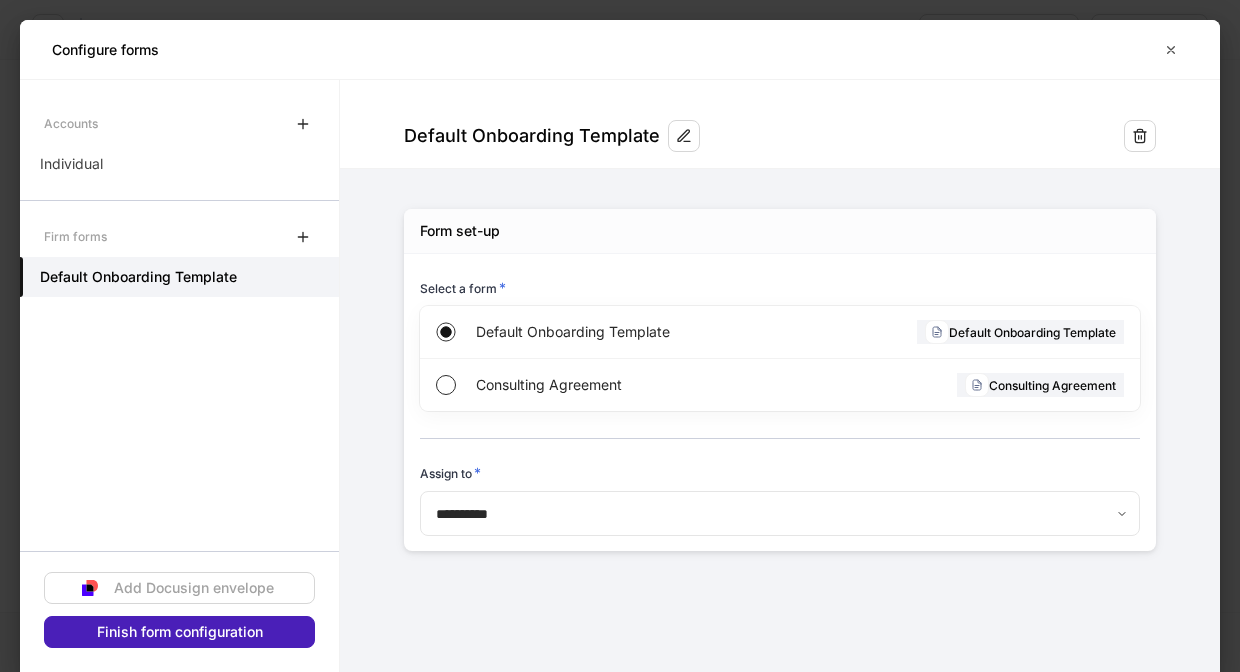 click on "Finish form configuration" at bounding box center [179, 632] 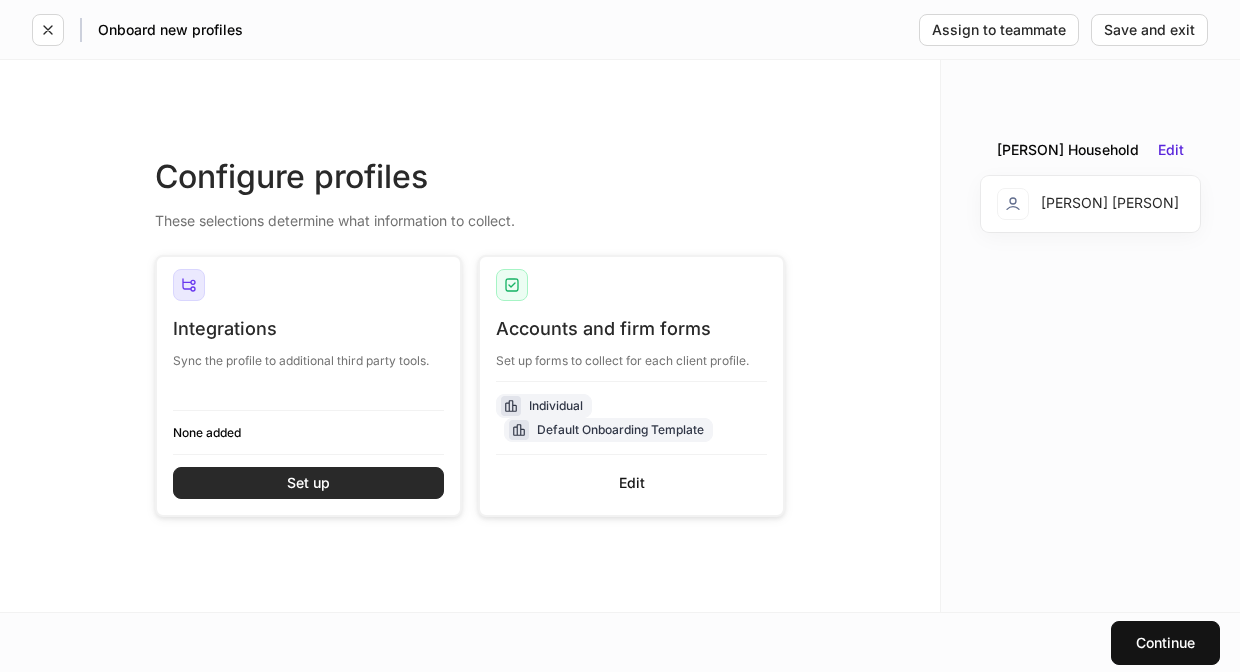 click on "Set up" at bounding box center (308, 483) 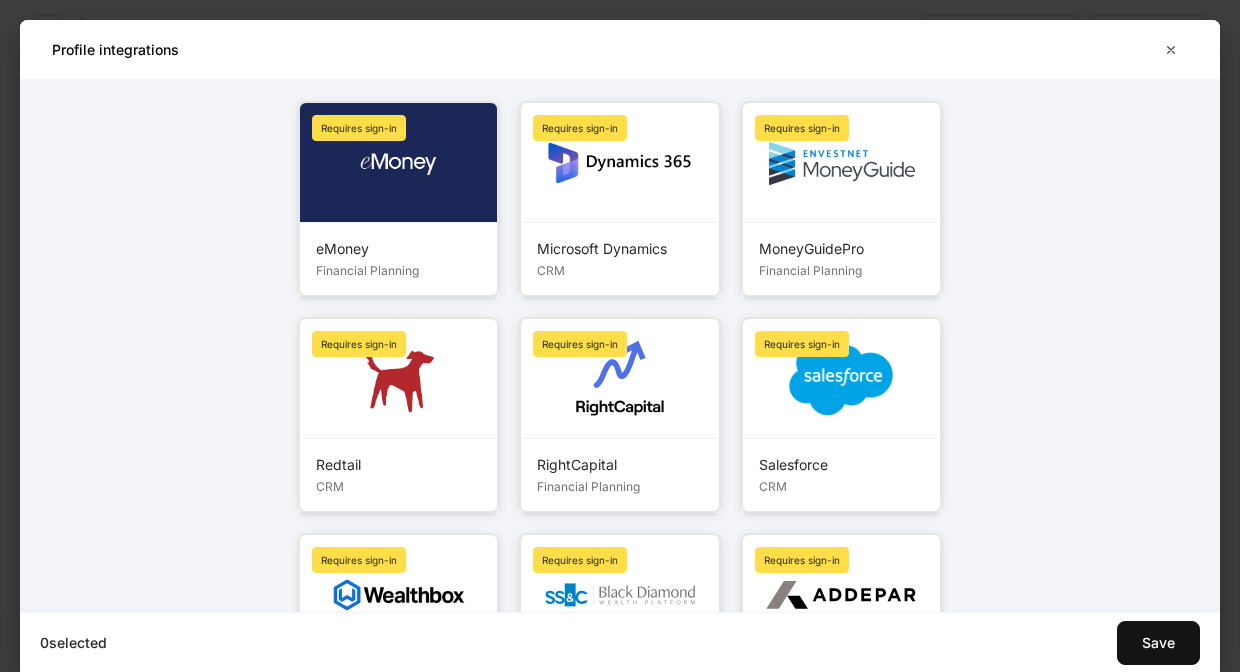 scroll, scrollTop: 26, scrollLeft: 0, axis: vertical 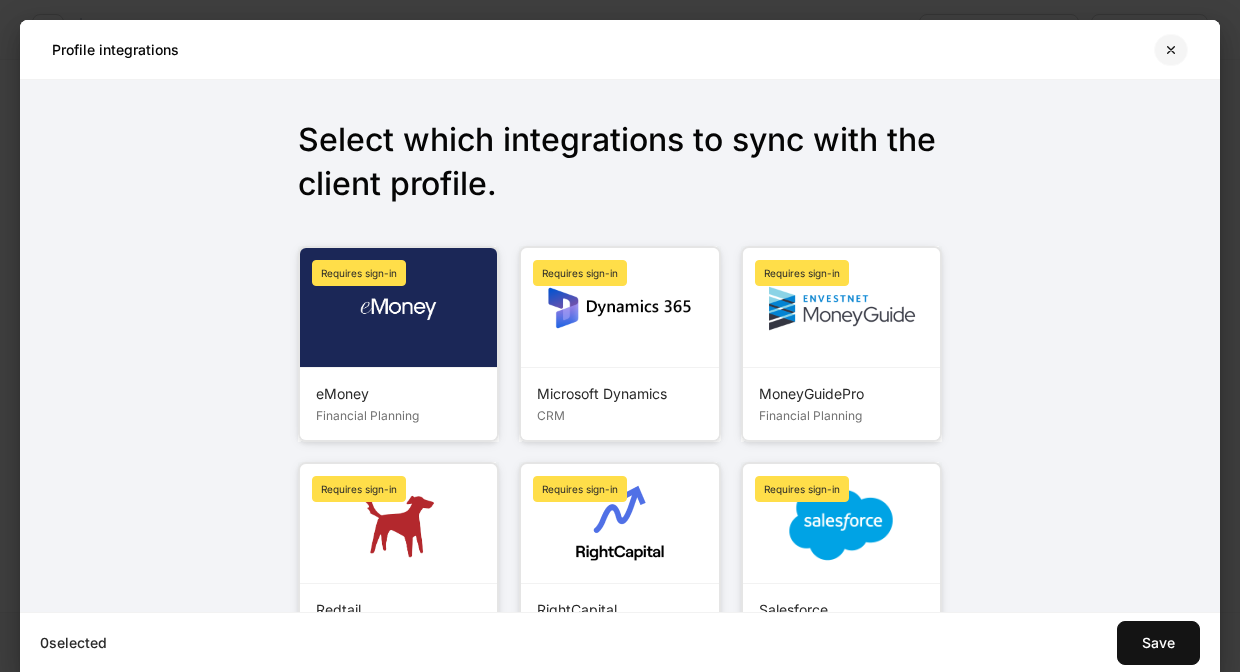 click 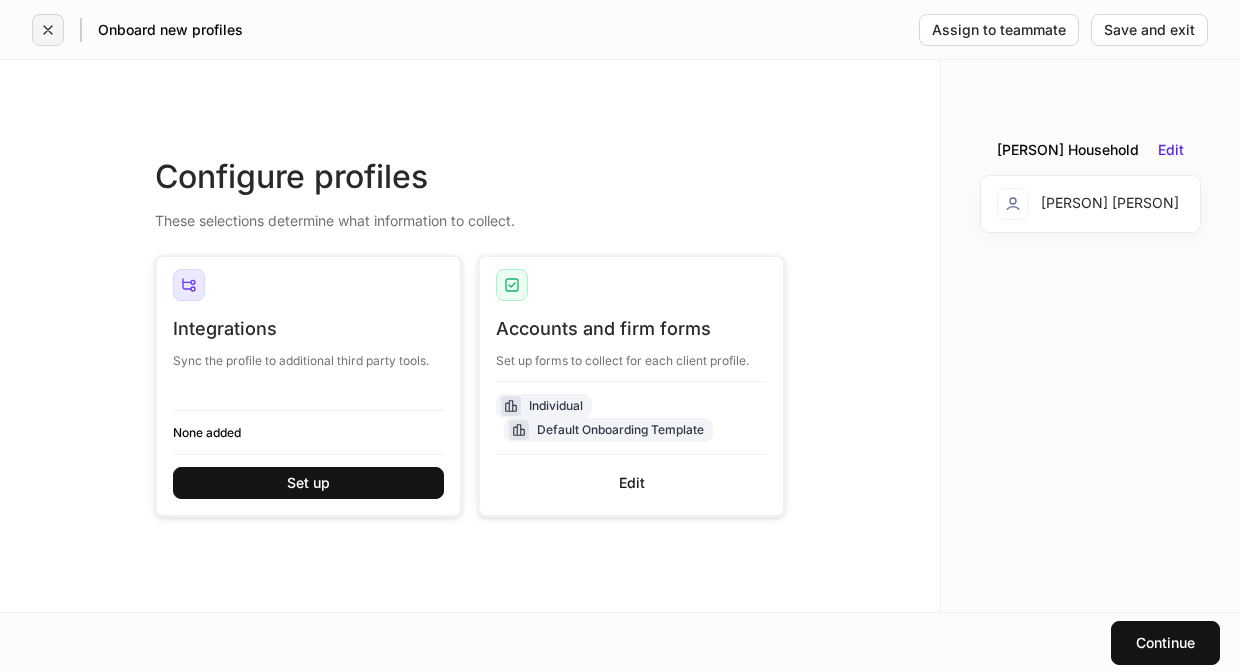click 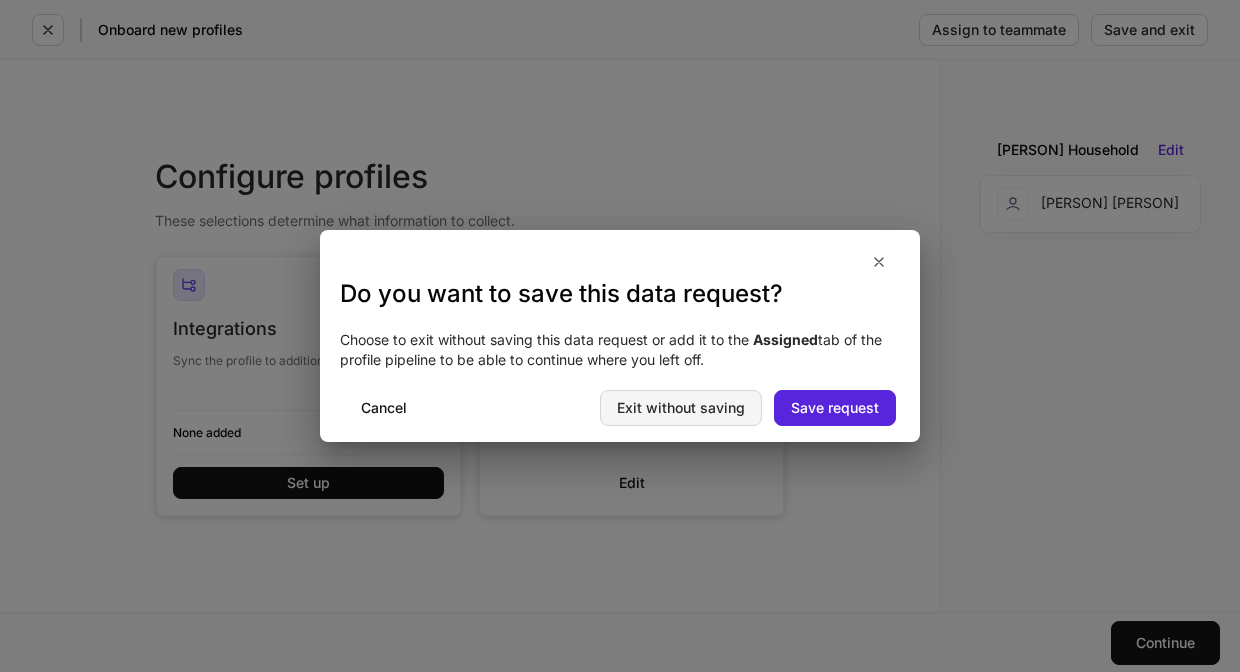 click on "Exit without saving" at bounding box center (681, 408) 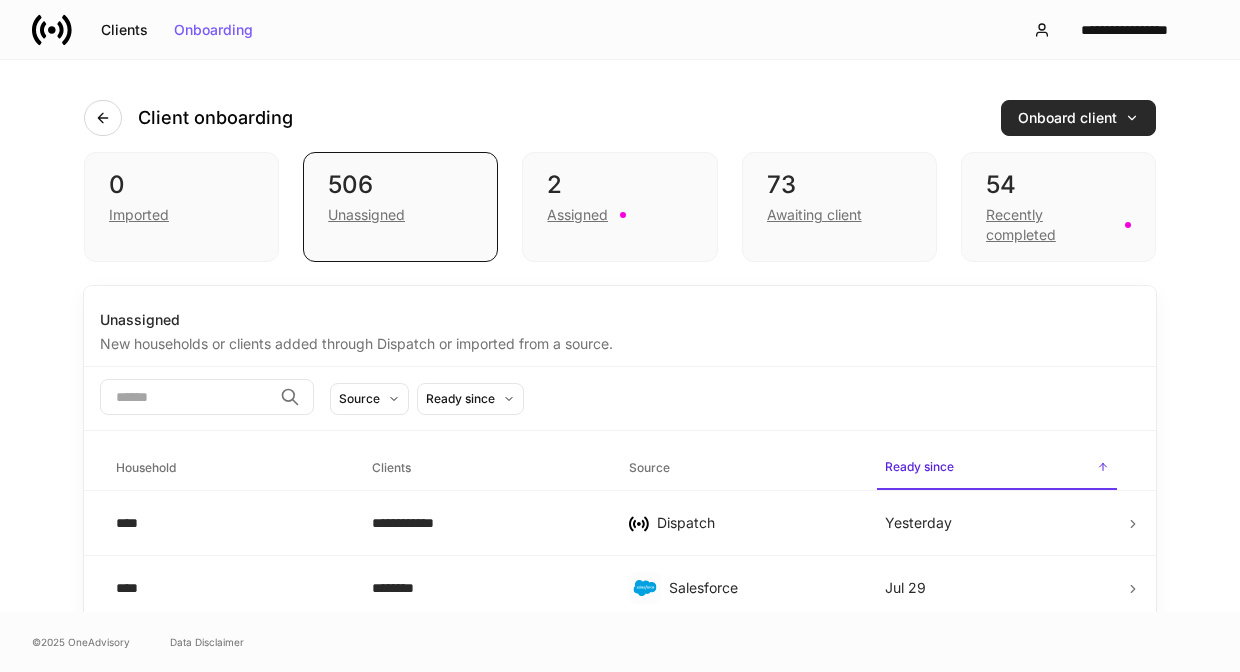 click on "Onboard client" at bounding box center (1078, 118) 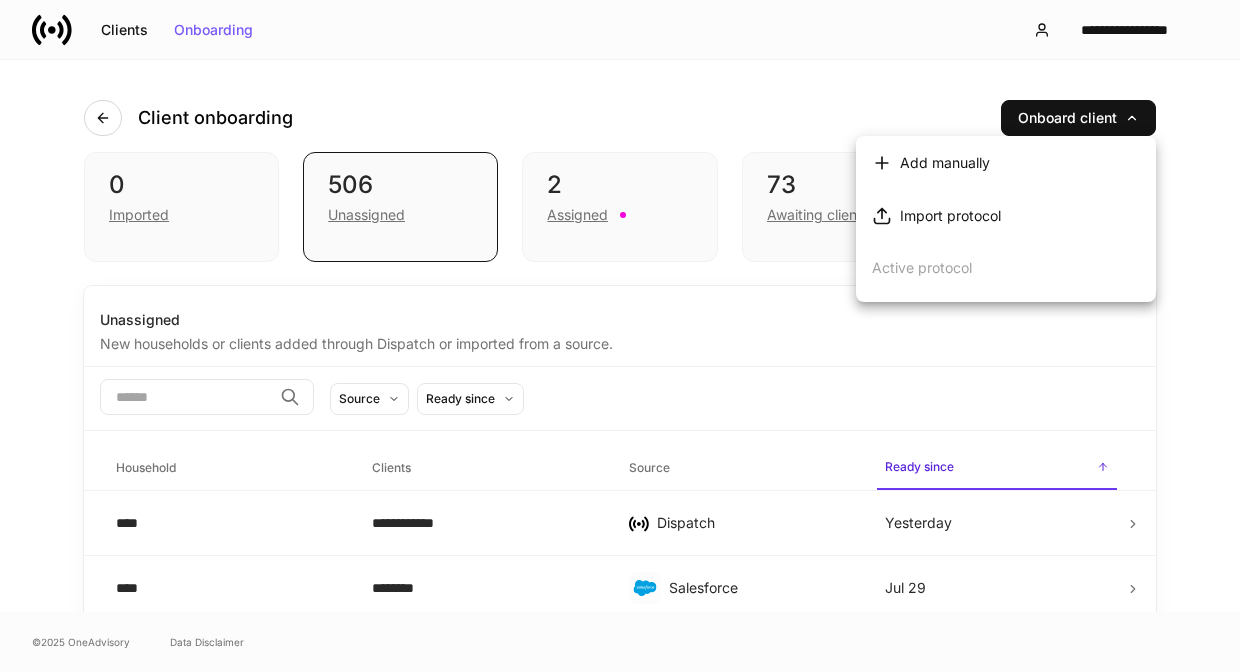 click on "Add manually" at bounding box center [945, 163] 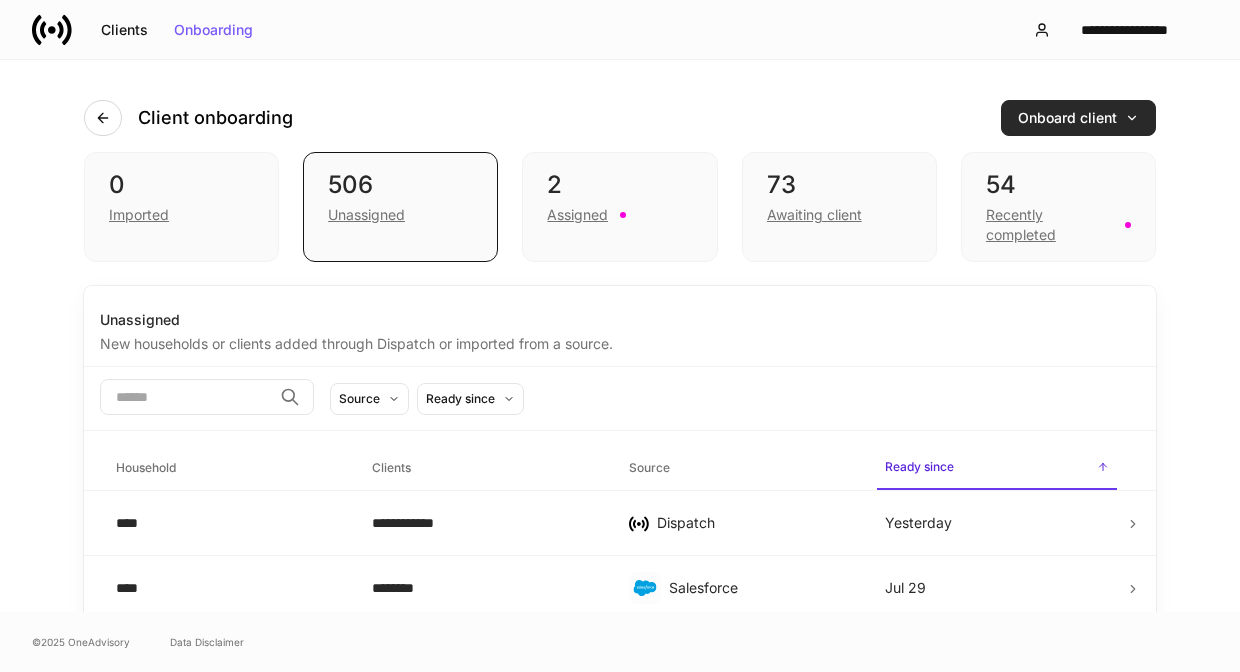 click on "Onboard client" at bounding box center (1078, 118) 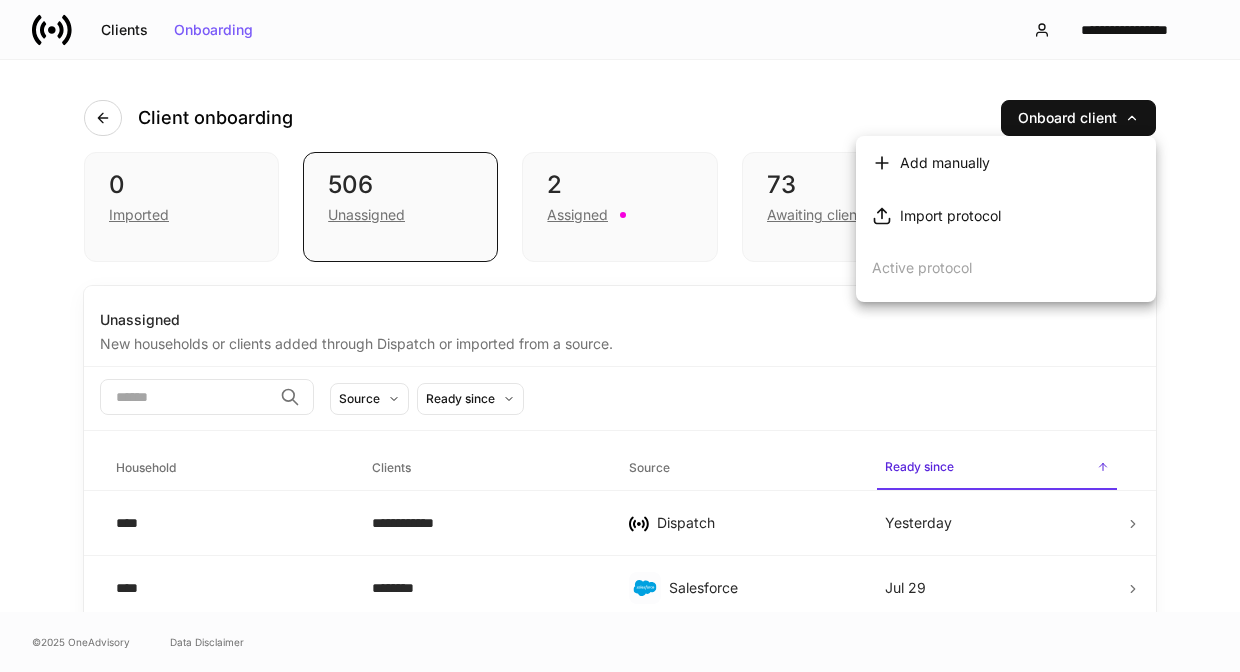 click on "Import protocol" at bounding box center (950, 216) 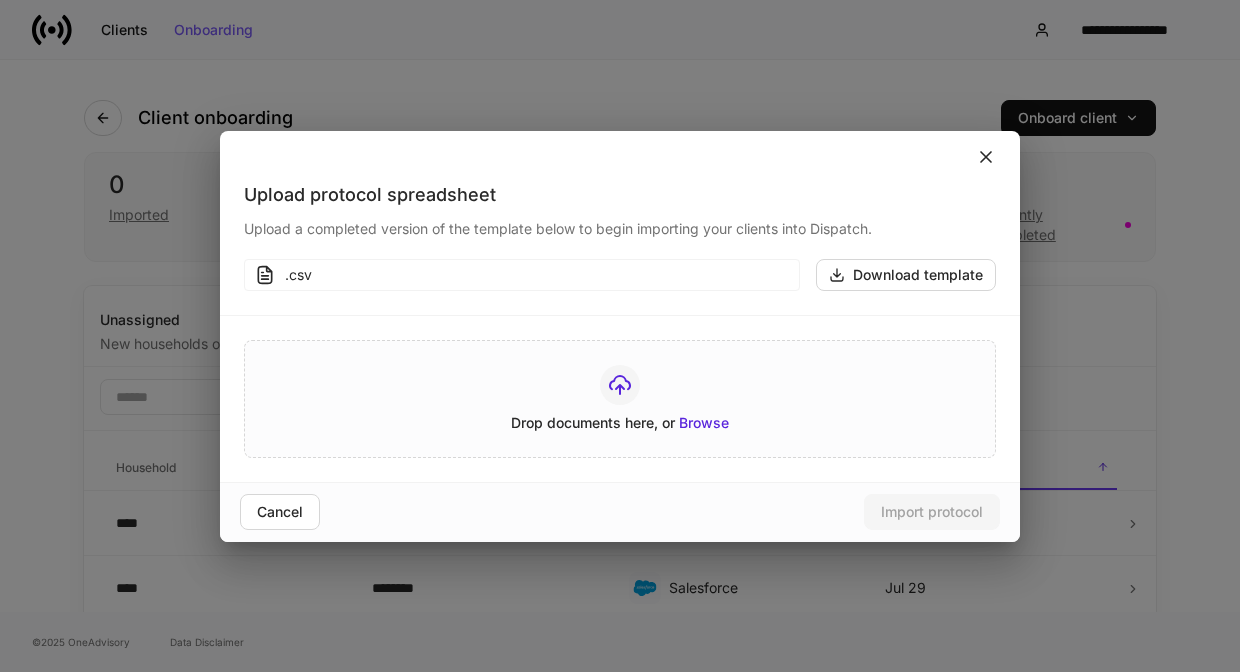 click 